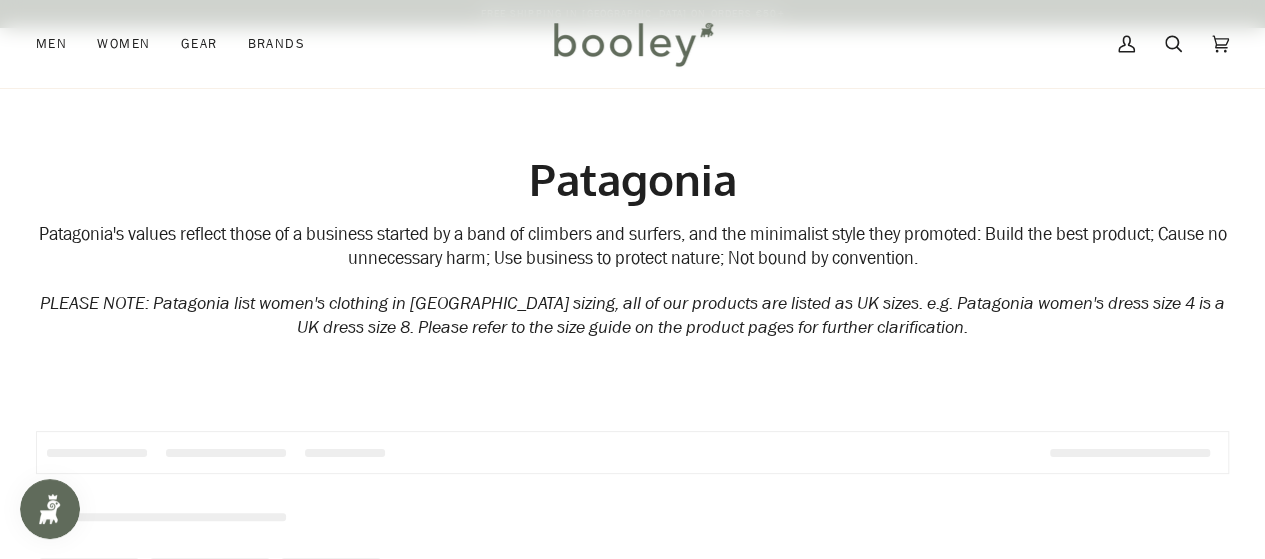 scroll, scrollTop: 322, scrollLeft: 0, axis: vertical 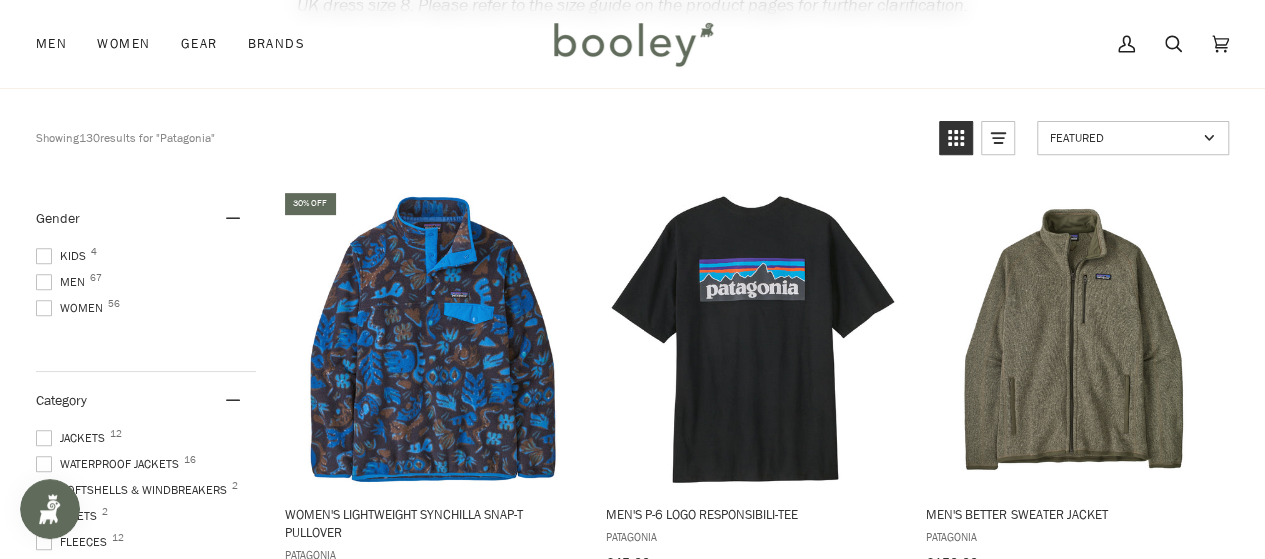 click at bounding box center (44, 282) 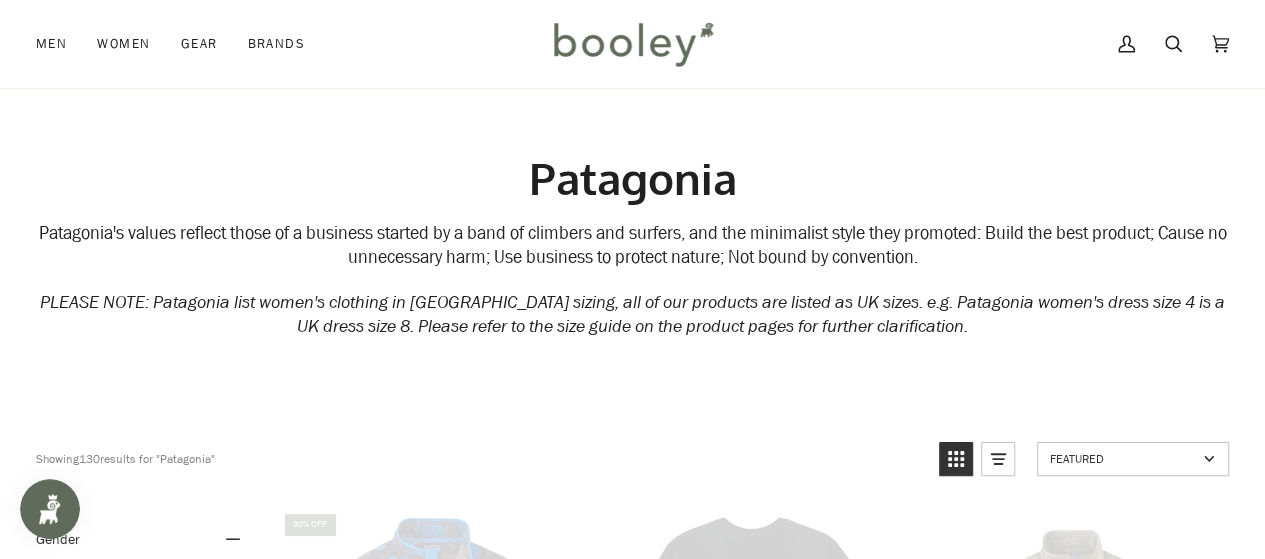 scroll, scrollTop: 0, scrollLeft: 0, axis: both 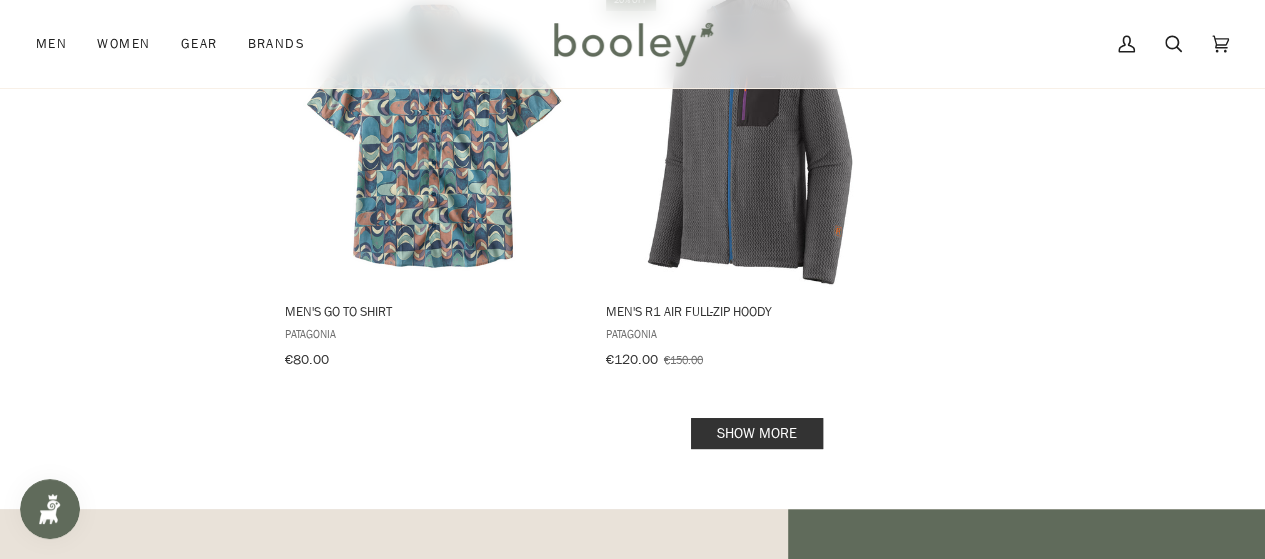 click on "Show more" at bounding box center [757, 433] 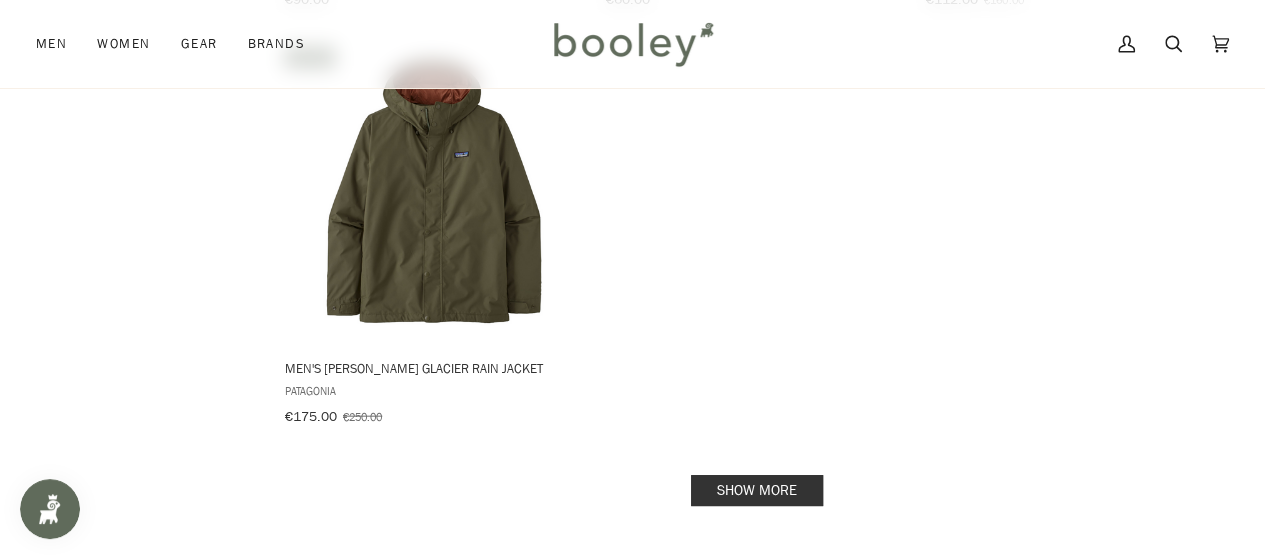 scroll, scrollTop: 5914, scrollLeft: 0, axis: vertical 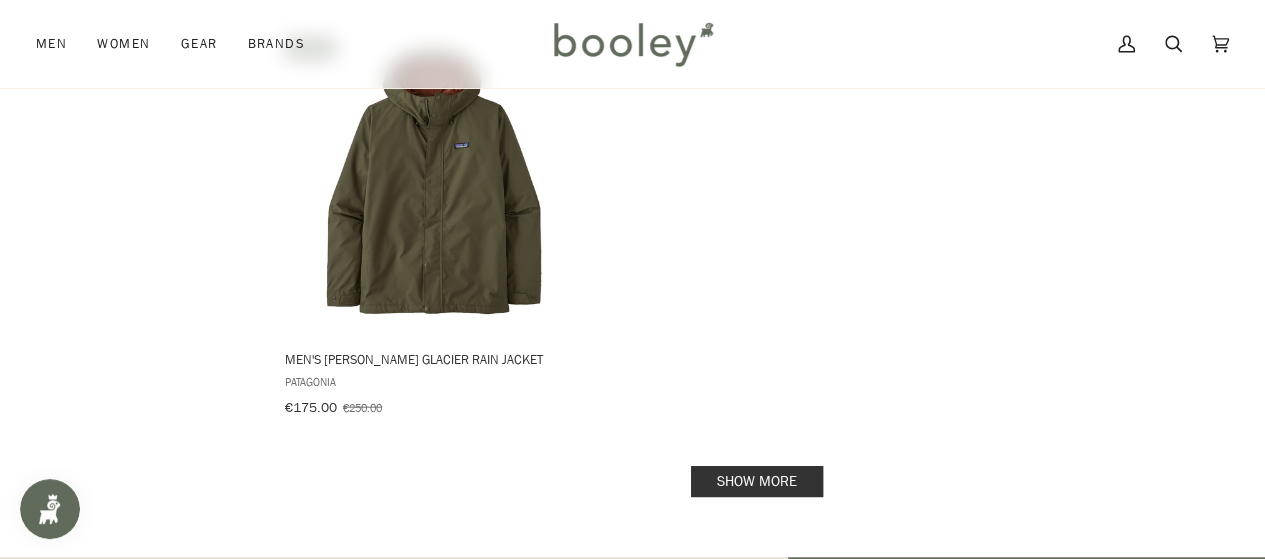 click on "Show more" at bounding box center [757, 481] 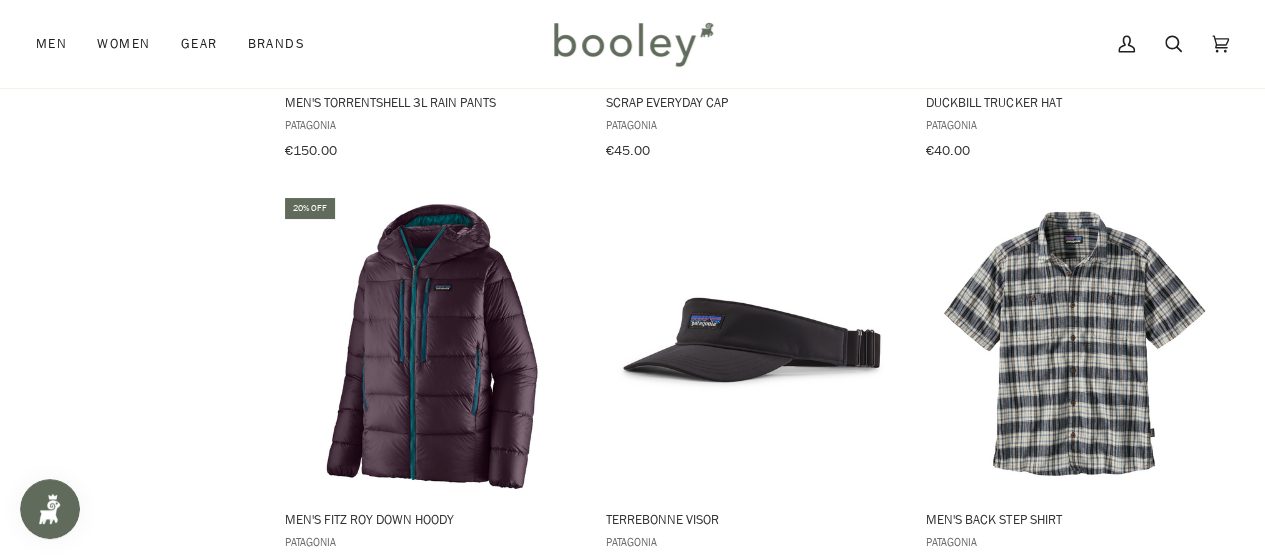 scroll, scrollTop: 7839, scrollLeft: 0, axis: vertical 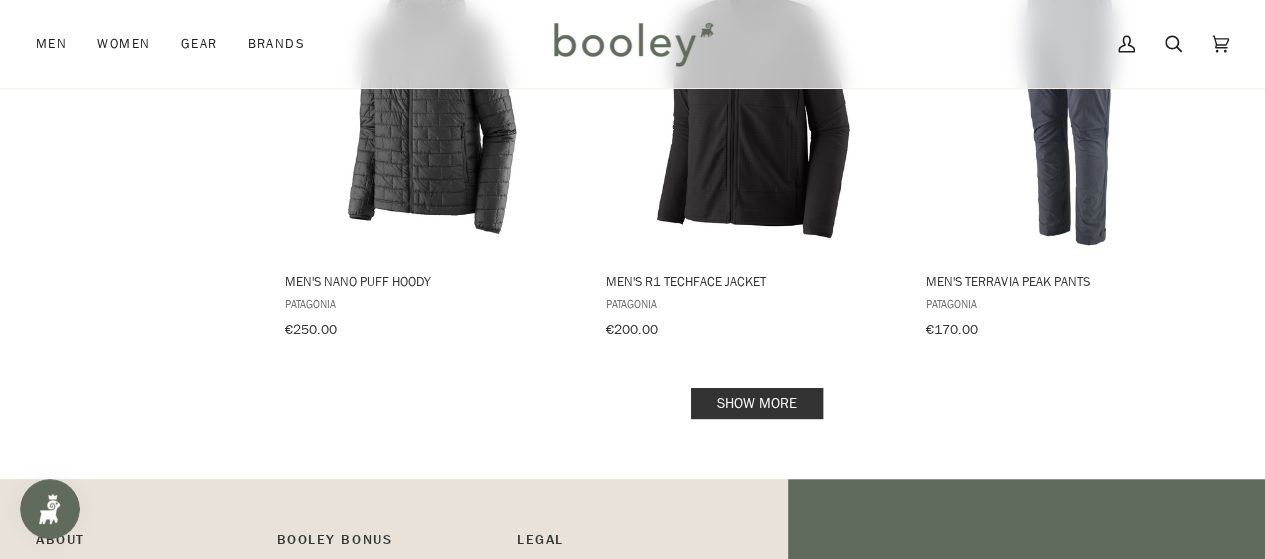 click on "Join the Tribe
Get updates on Deals, Launches & Events
This customer is already subscribed
Email
About
Pipeline_Footer Main
Contact Us
About Us
Locations & Opening Hours
Shipping Info
Gift Cards
Booley Bonus
Booley Bonus
About
Terms & Conditions" at bounding box center (632, 690) 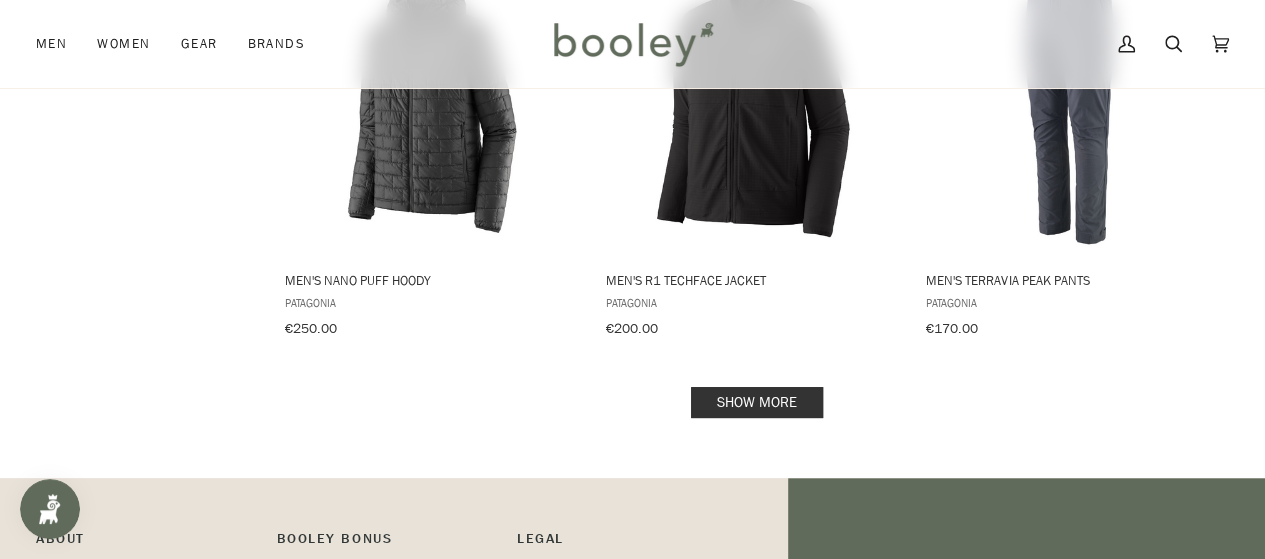 drag, startPoint x: 744, startPoint y: 456, endPoint x: 714, endPoint y: 352, distance: 108.24047 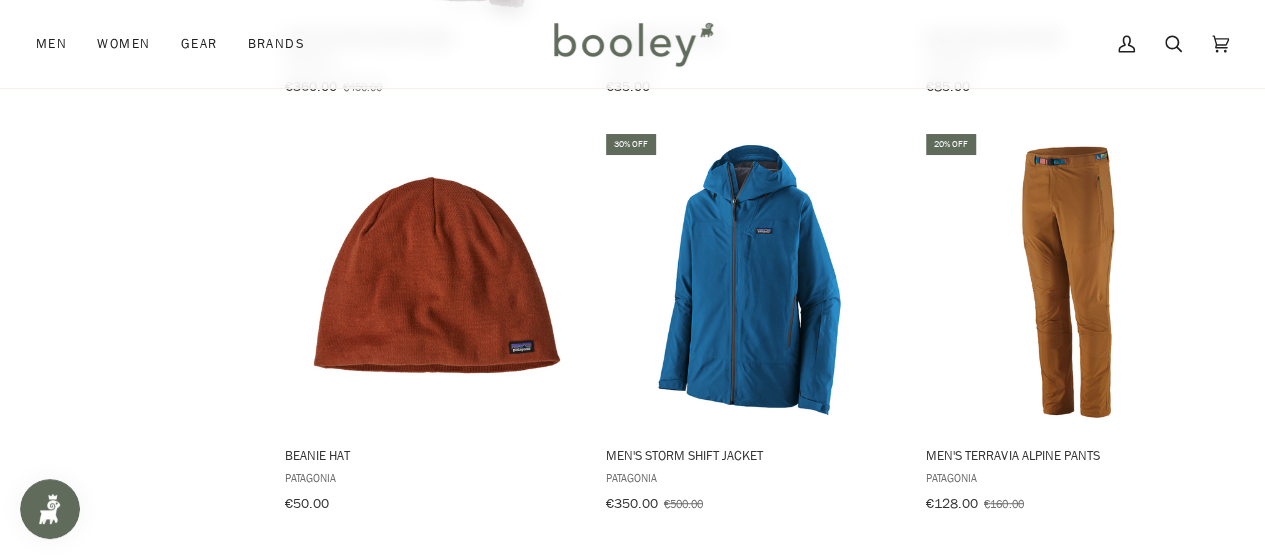 scroll, scrollTop: 7884, scrollLeft: 0, axis: vertical 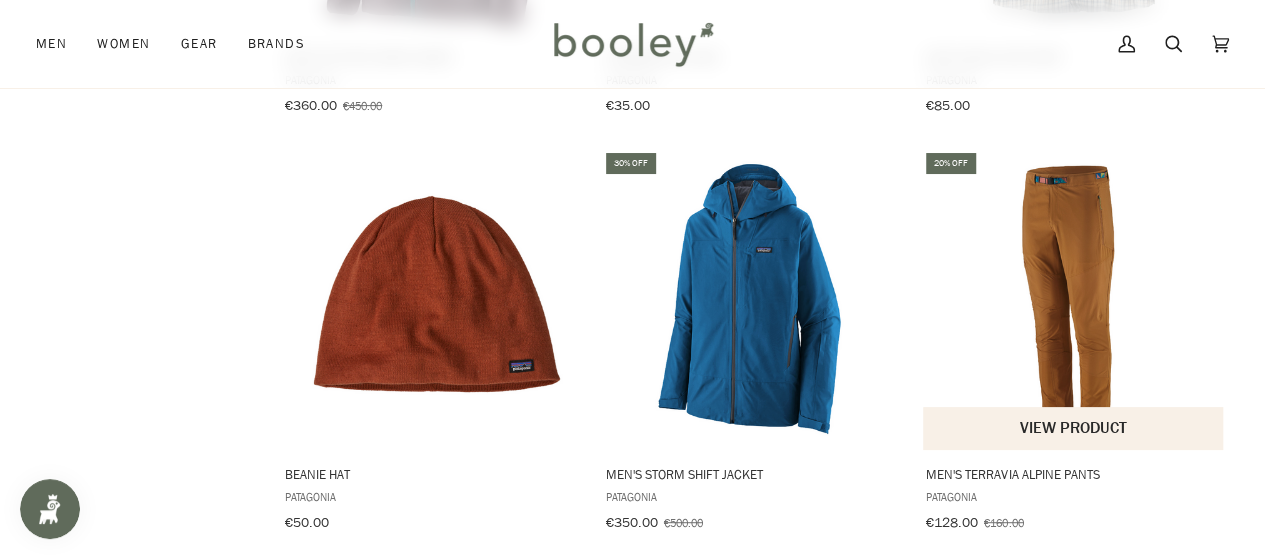 click at bounding box center [1074, 300] 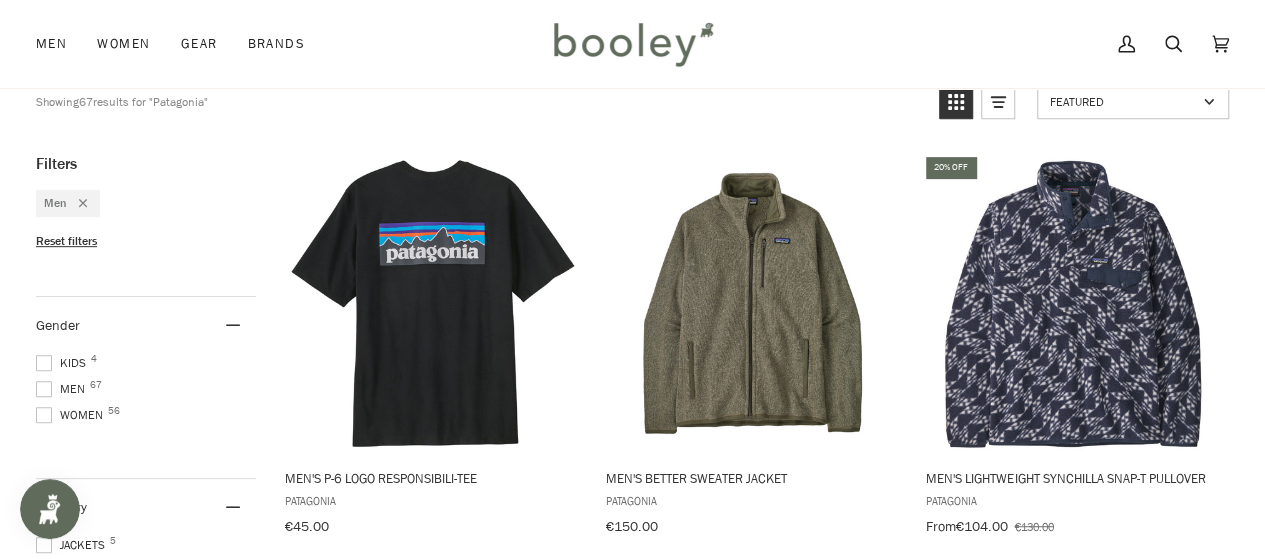 scroll, scrollTop: 0, scrollLeft: 0, axis: both 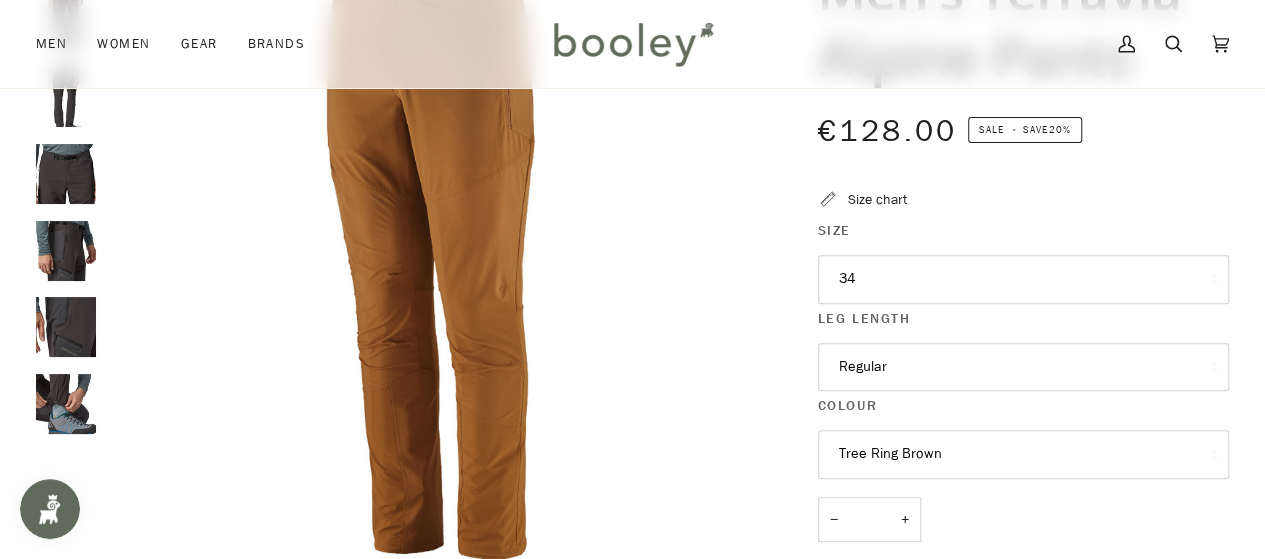 click at bounding box center (66, 251) 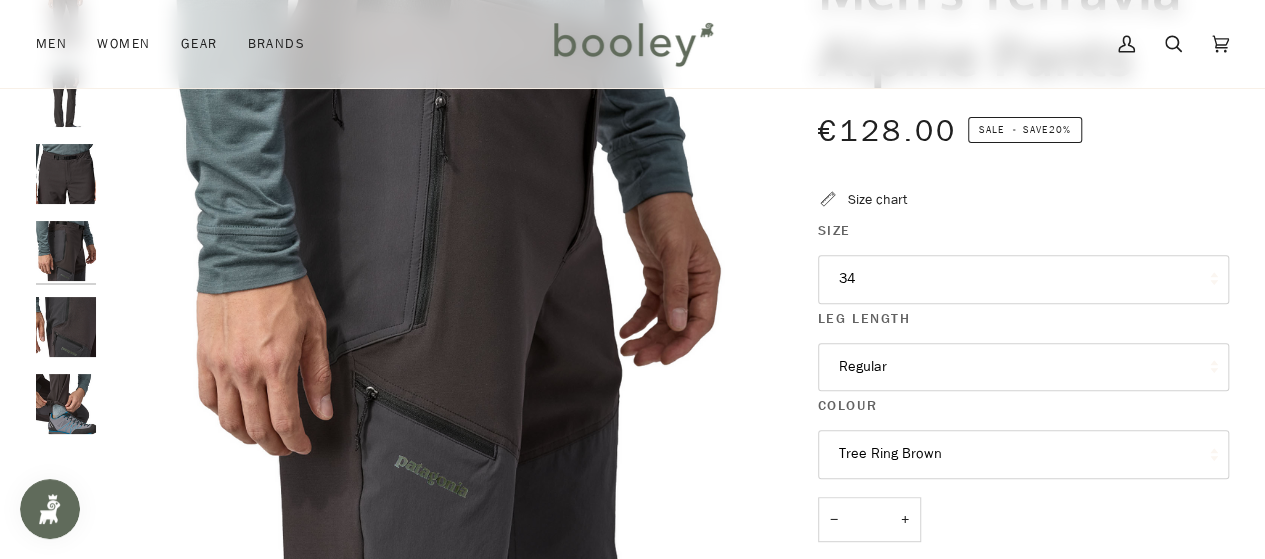 click at bounding box center (66, 327) 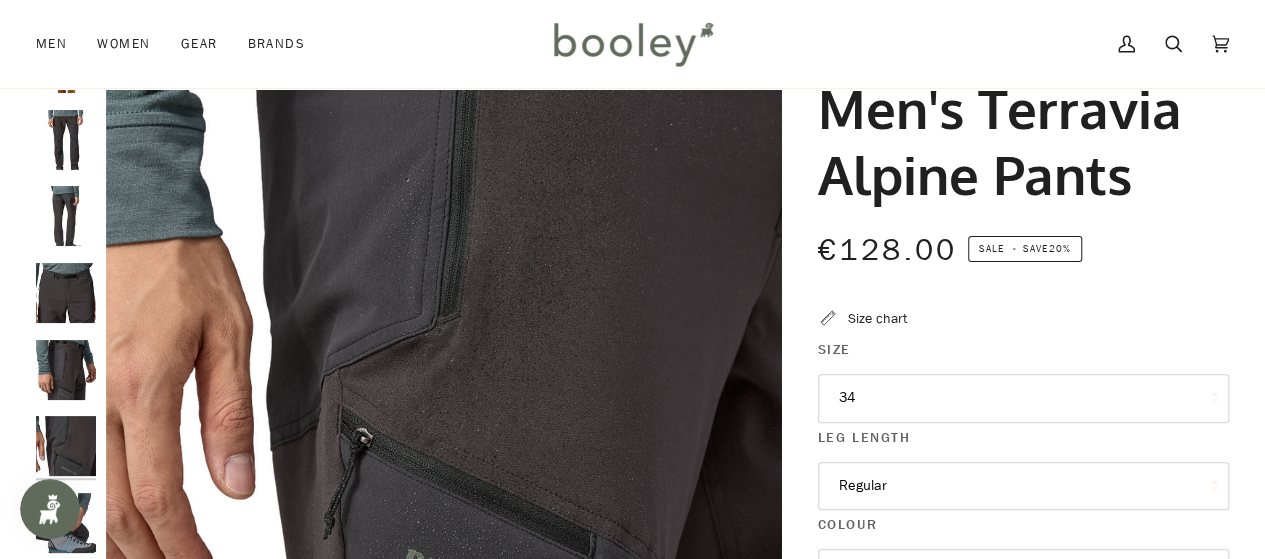 scroll, scrollTop: 106, scrollLeft: 0, axis: vertical 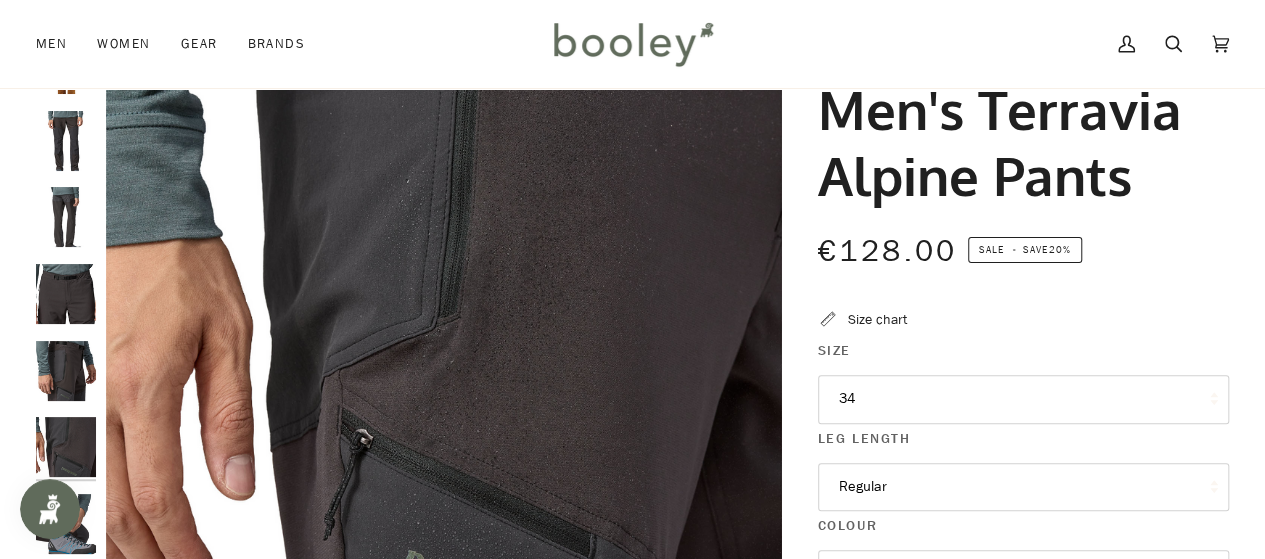 click at bounding box center [66, 217] 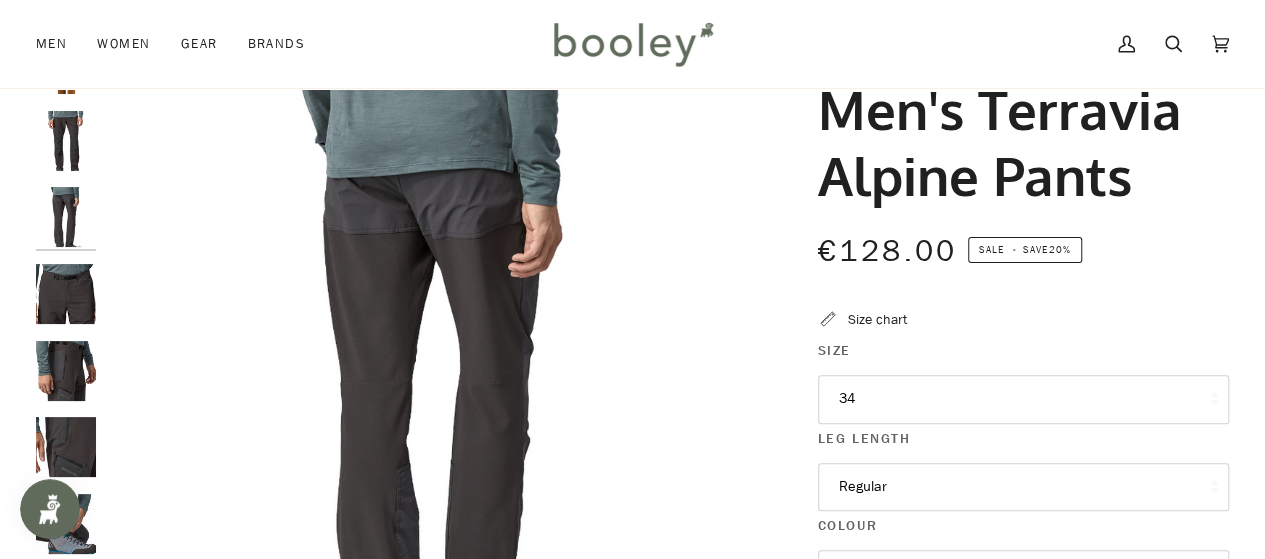 click at bounding box center (66, 141) 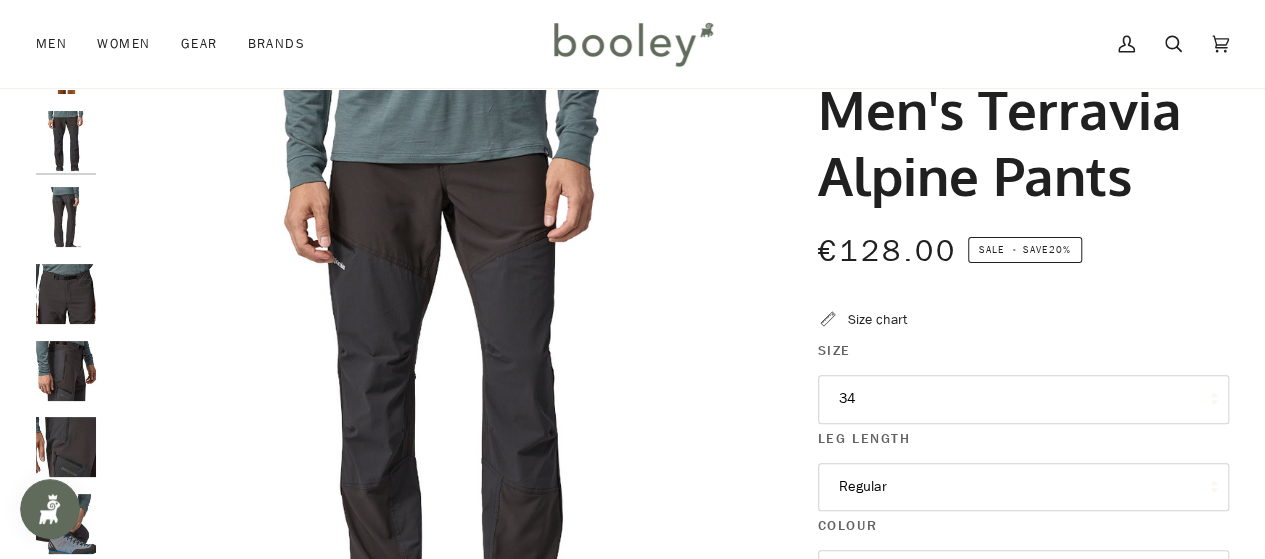 click at bounding box center (66, 447) 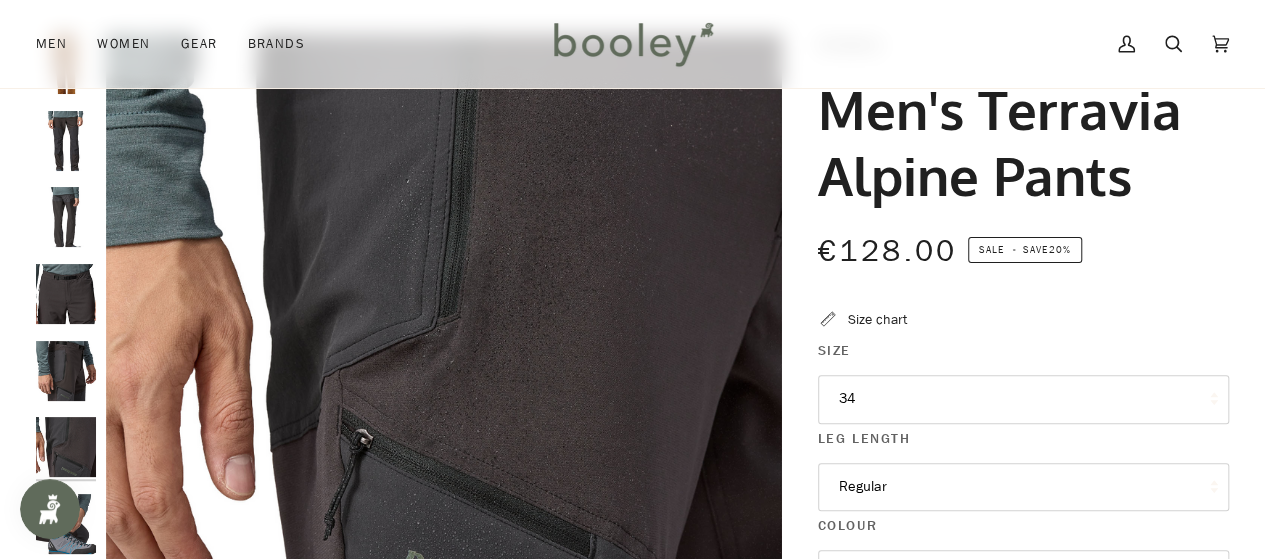 scroll, scrollTop: 393, scrollLeft: 0, axis: vertical 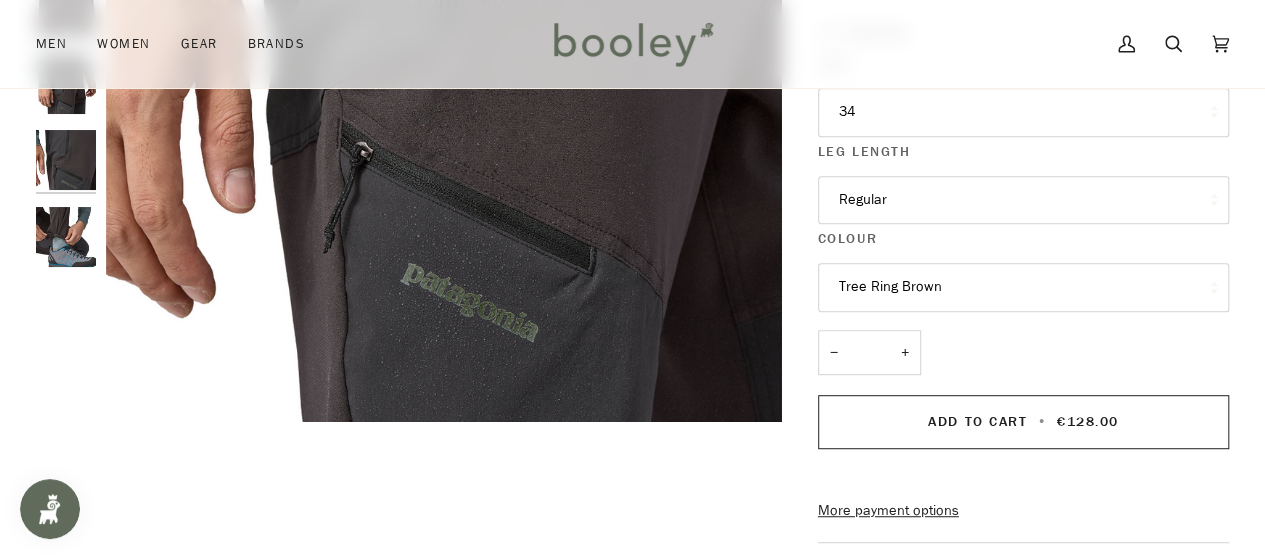 click at bounding box center (66, 237) 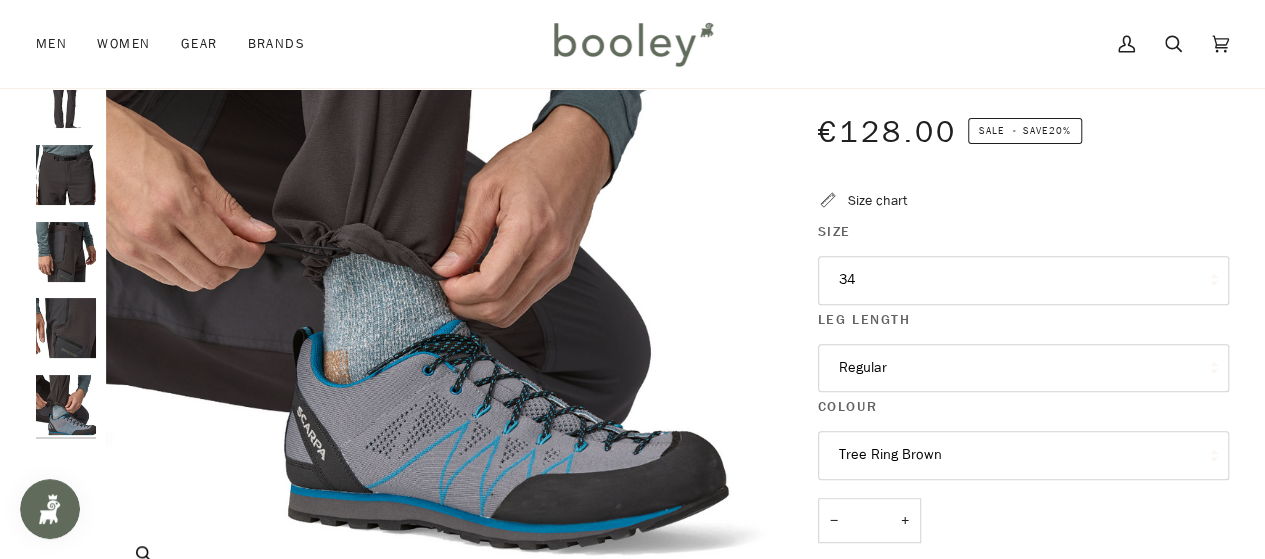 scroll, scrollTop: 0, scrollLeft: 0, axis: both 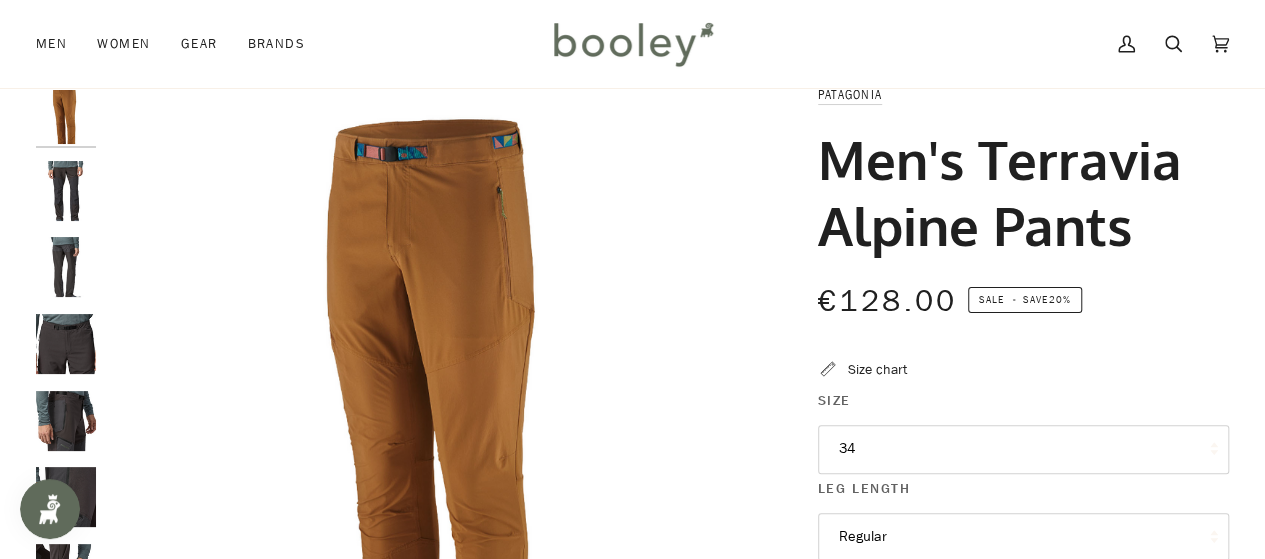 click at bounding box center [444, 422] 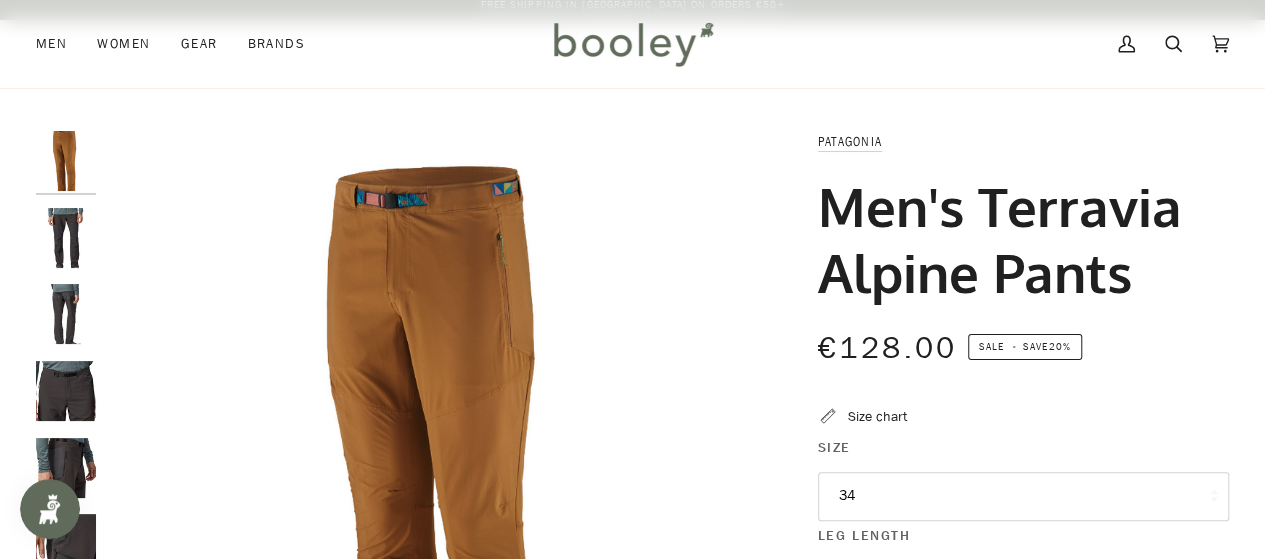 scroll, scrollTop: 0, scrollLeft: 0, axis: both 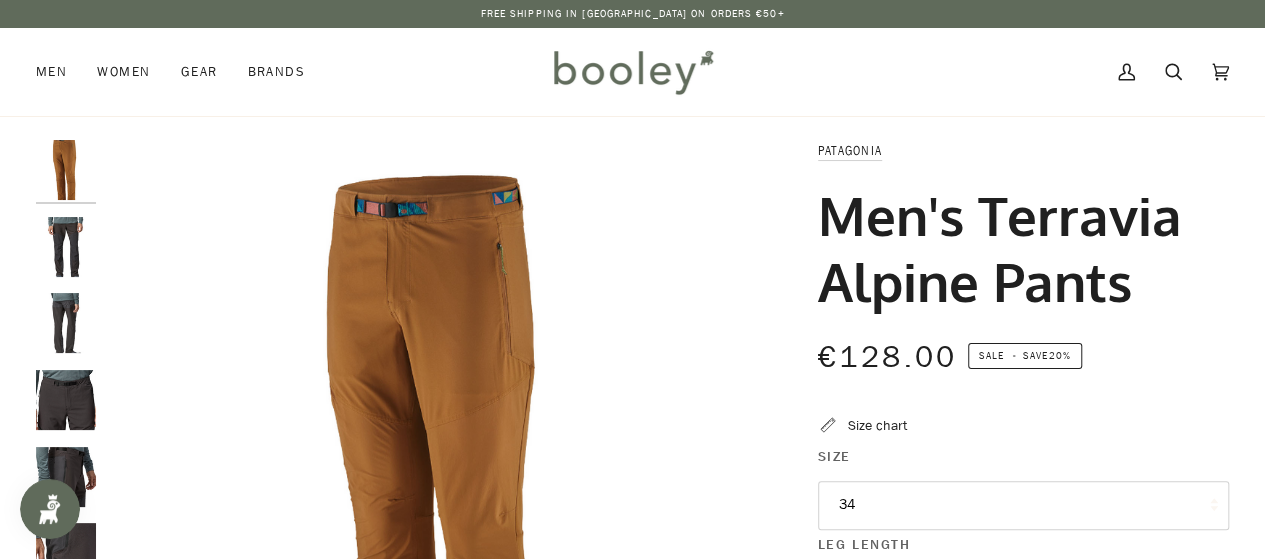 click at bounding box center (444, 478) 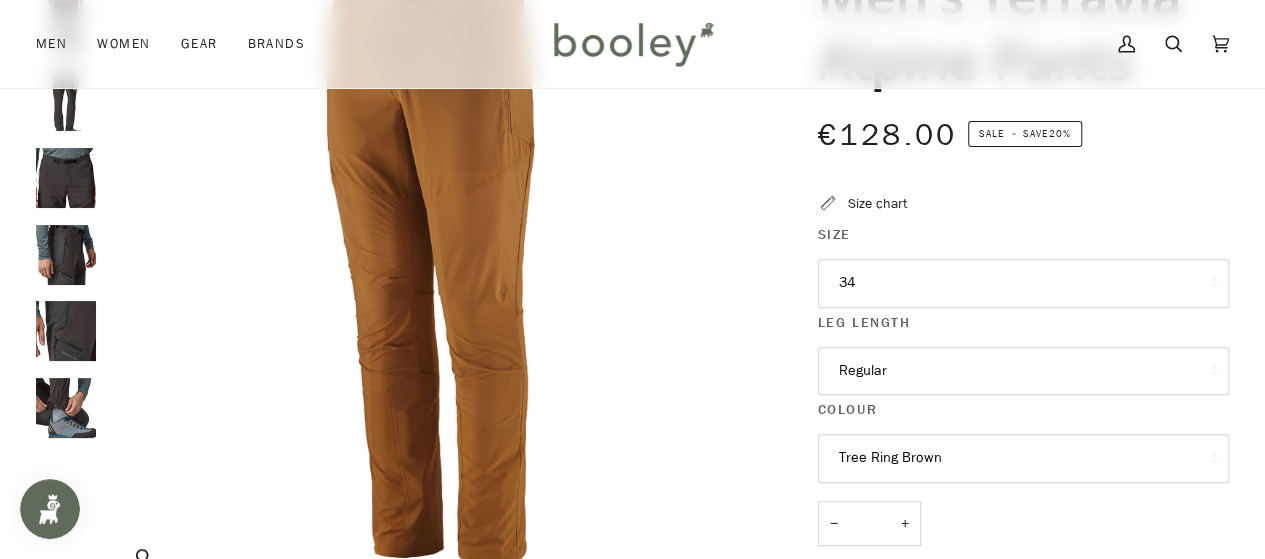 scroll, scrollTop: 224, scrollLeft: 0, axis: vertical 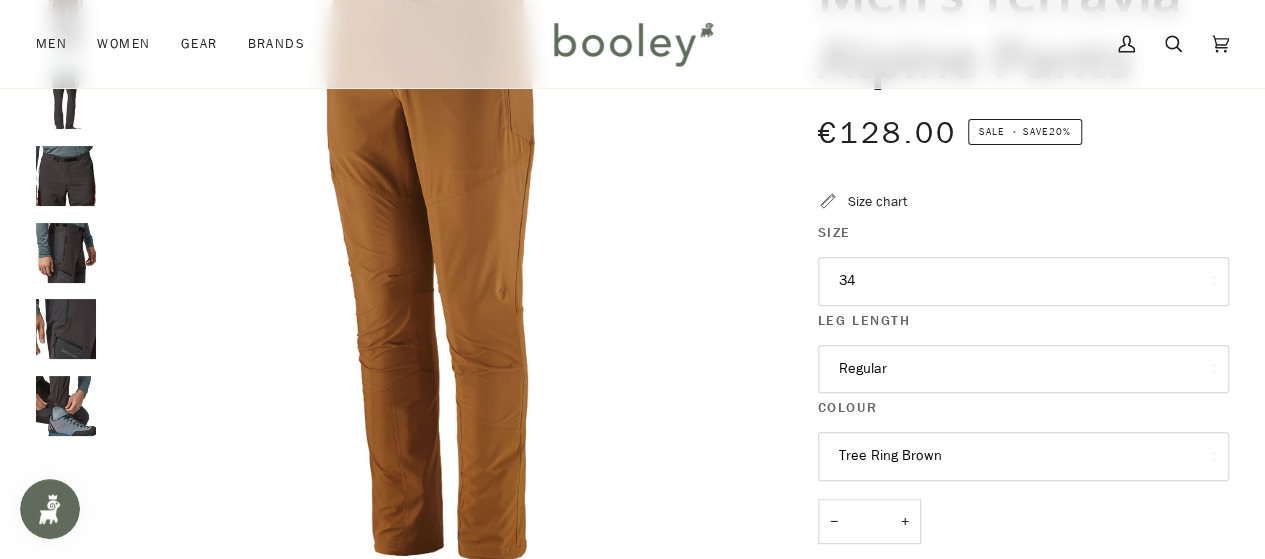 click at bounding box center [66, 176] 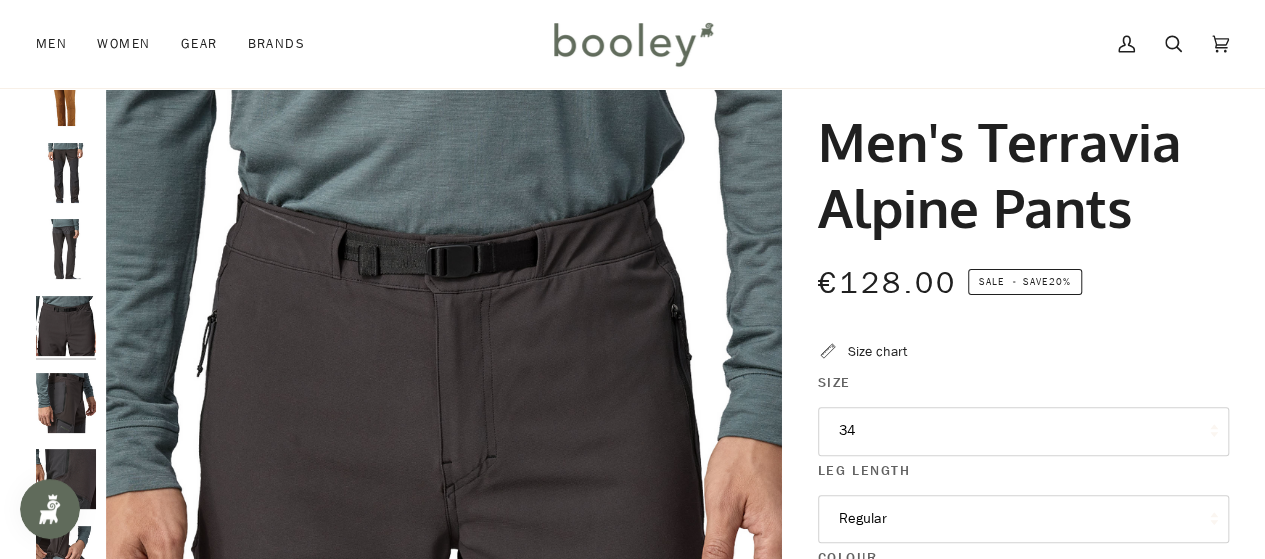 scroll, scrollTop: 82, scrollLeft: 0, axis: vertical 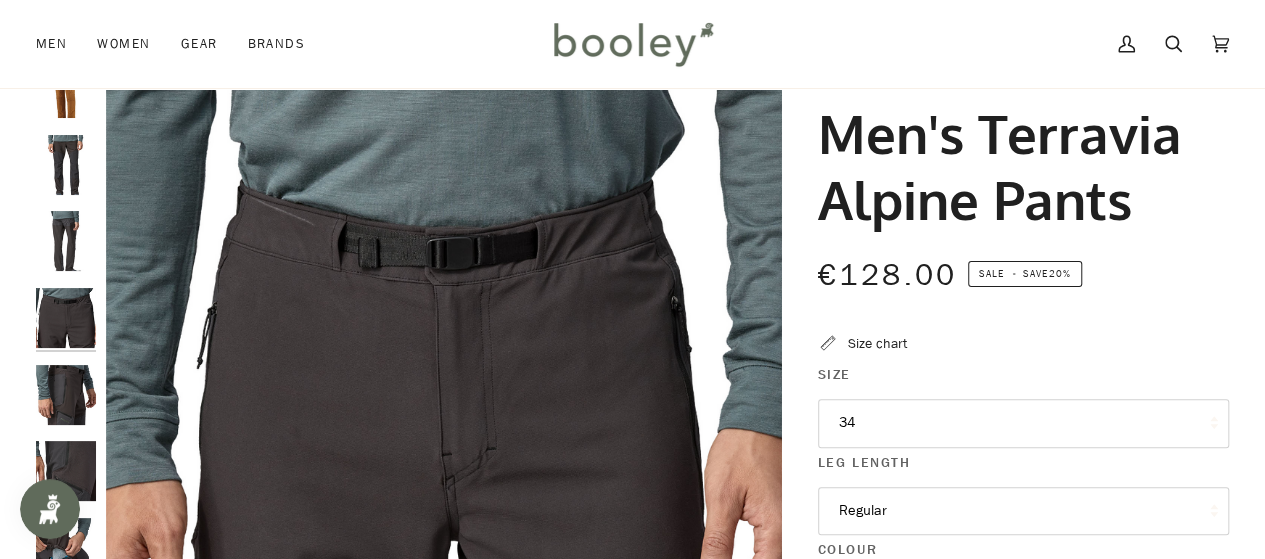 click at bounding box center [66, 395] 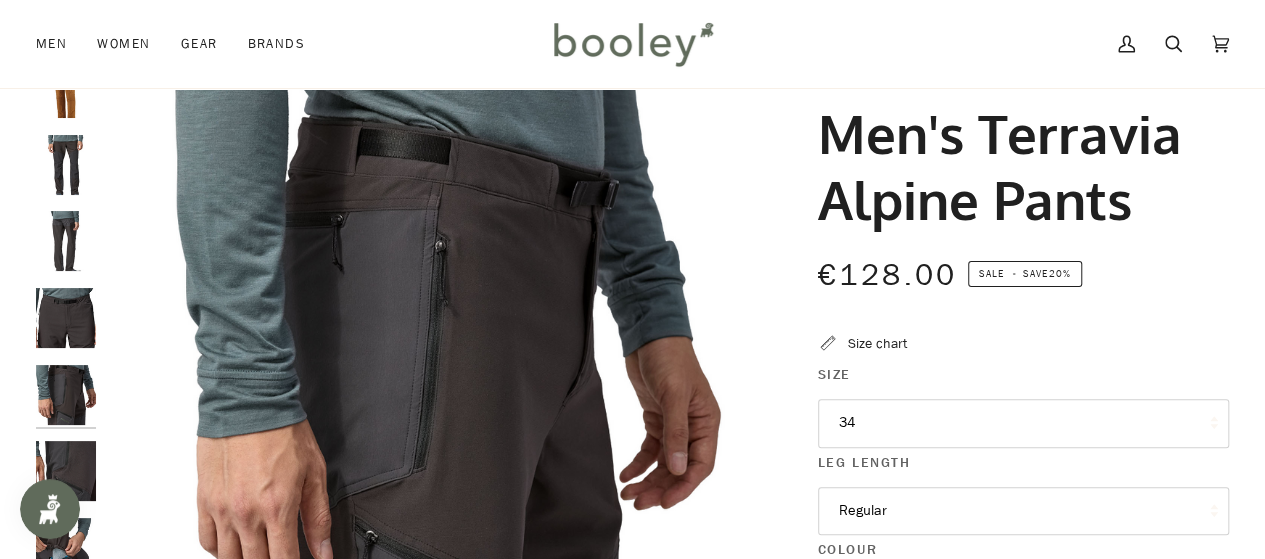 click at bounding box center [66, 471] 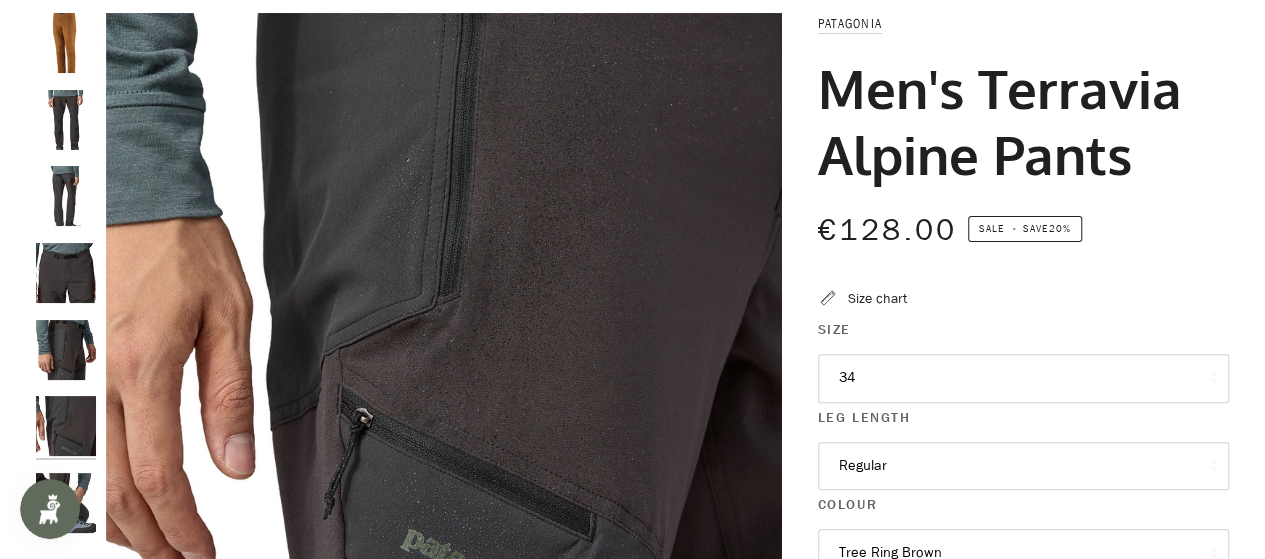 scroll, scrollTop: 0, scrollLeft: 0, axis: both 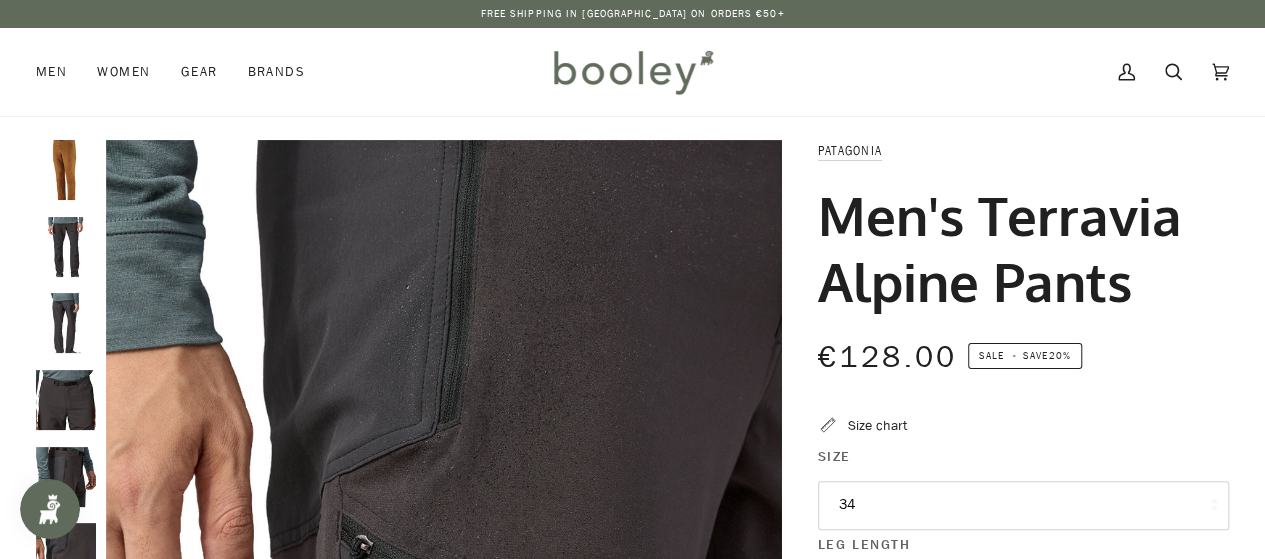 click at bounding box center (66, 170) 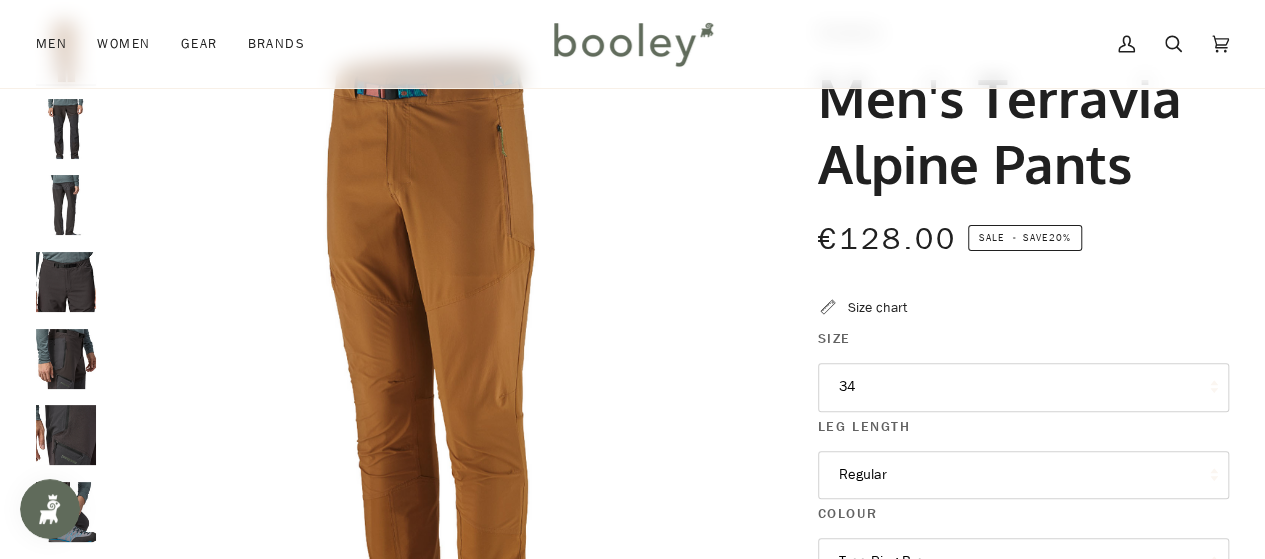 scroll, scrollTop: 115, scrollLeft: 0, axis: vertical 